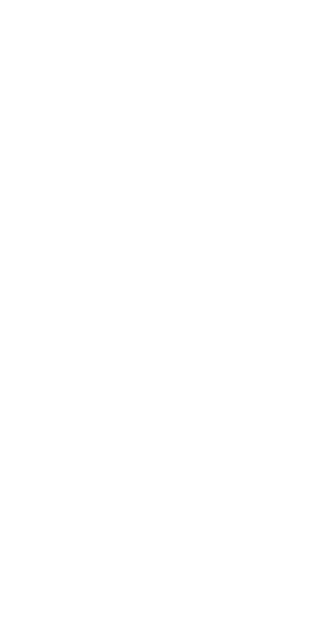 scroll, scrollTop: 0, scrollLeft: 0, axis: both 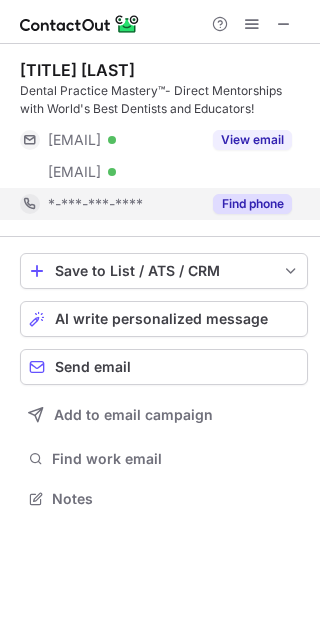 click on "Find phone" at bounding box center (252, 204) 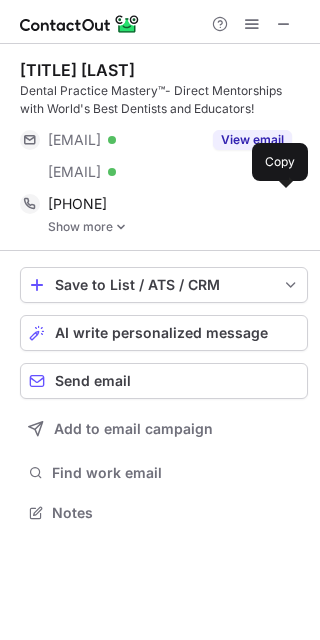 scroll, scrollTop: 9, scrollLeft: 10, axis: both 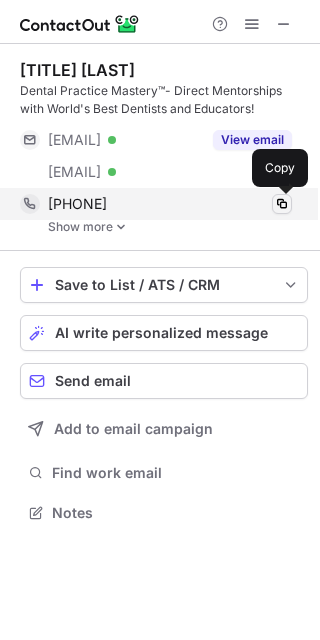 click at bounding box center [282, 204] 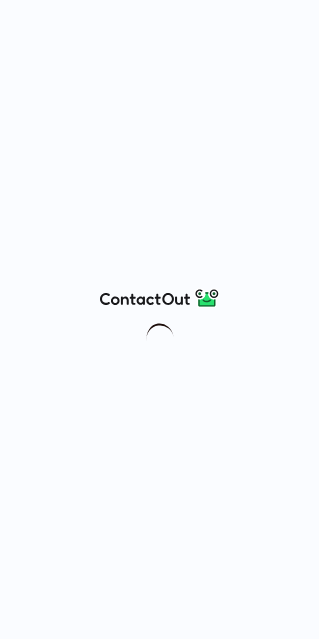 scroll, scrollTop: 0, scrollLeft: 0, axis: both 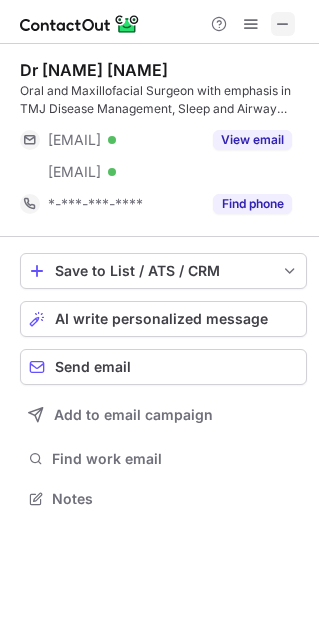 click at bounding box center [283, 24] 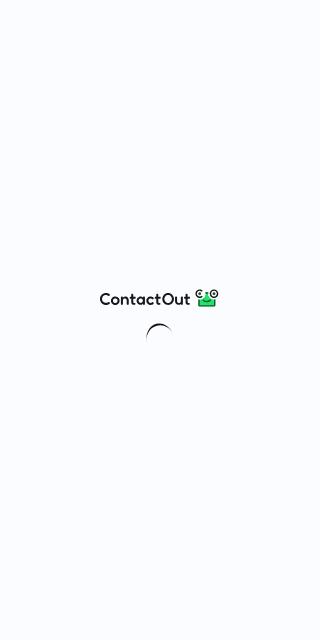 scroll, scrollTop: 0, scrollLeft: 0, axis: both 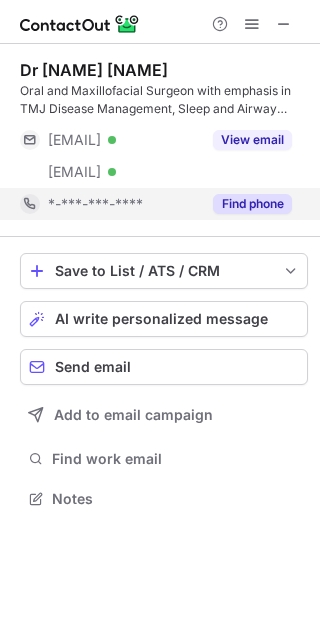 click on "Find phone" at bounding box center [252, 204] 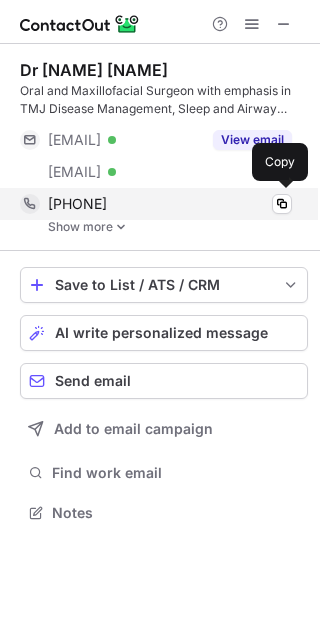 scroll, scrollTop: 9, scrollLeft: 10, axis: both 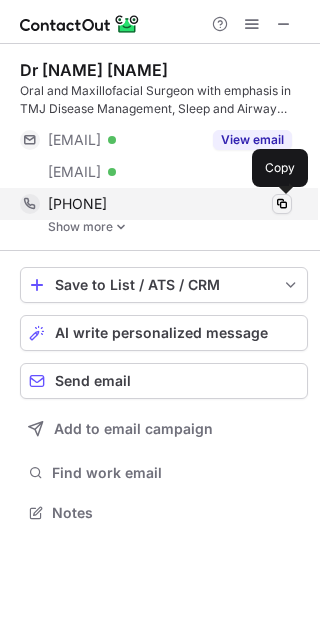 click at bounding box center (282, 204) 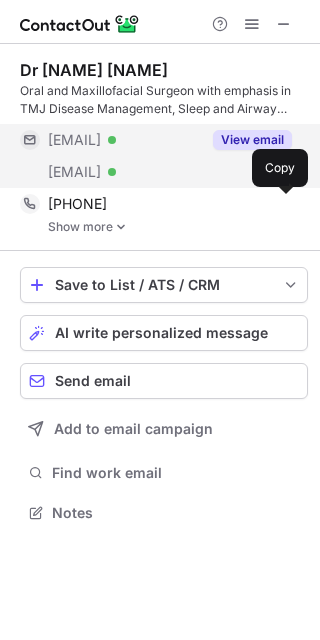 type 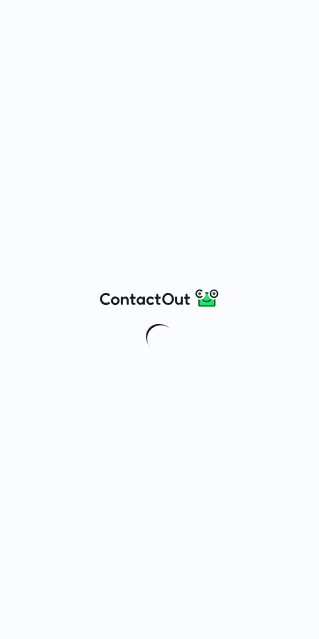 scroll, scrollTop: 0, scrollLeft: 0, axis: both 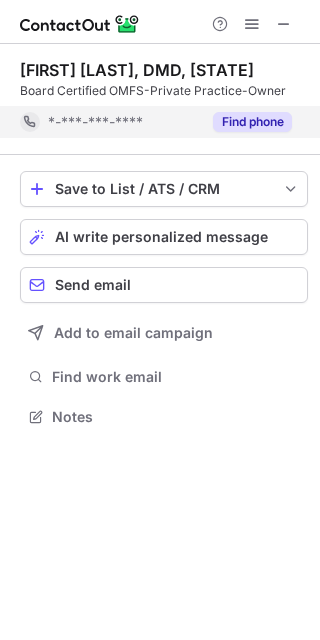 click on "Find phone" at bounding box center [252, 122] 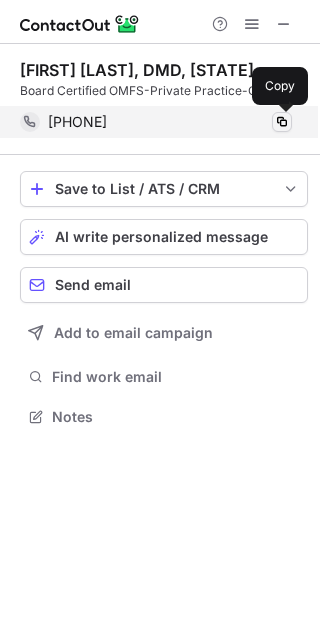 click at bounding box center [282, 122] 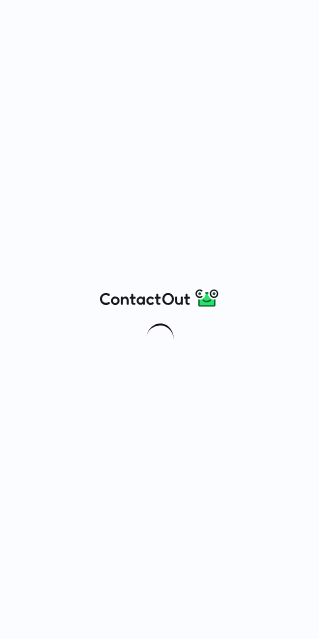 scroll, scrollTop: 0, scrollLeft: 0, axis: both 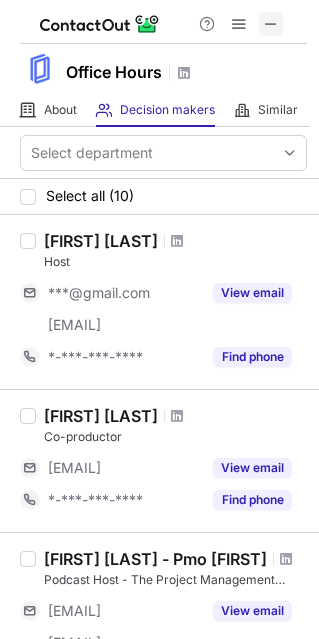 click at bounding box center (271, 24) 